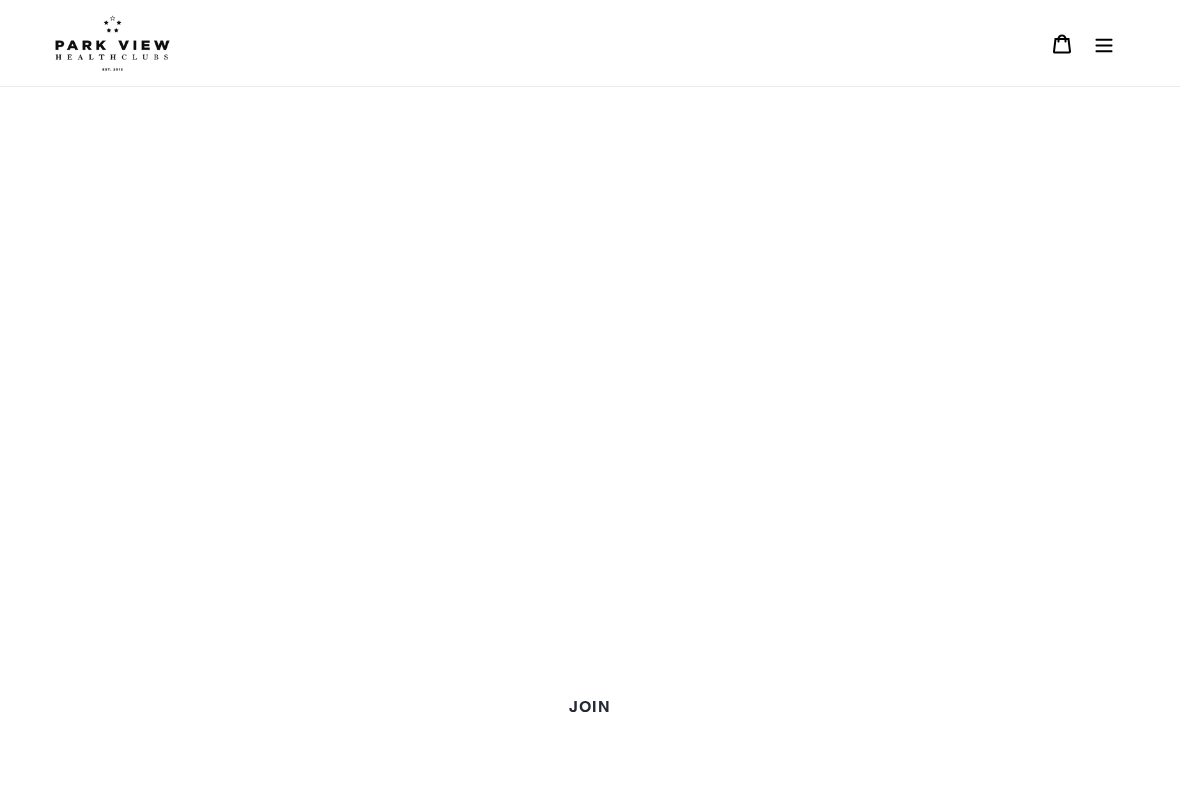 scroll, scrollTop: 7, scrollLeft: 0, axis: vertical 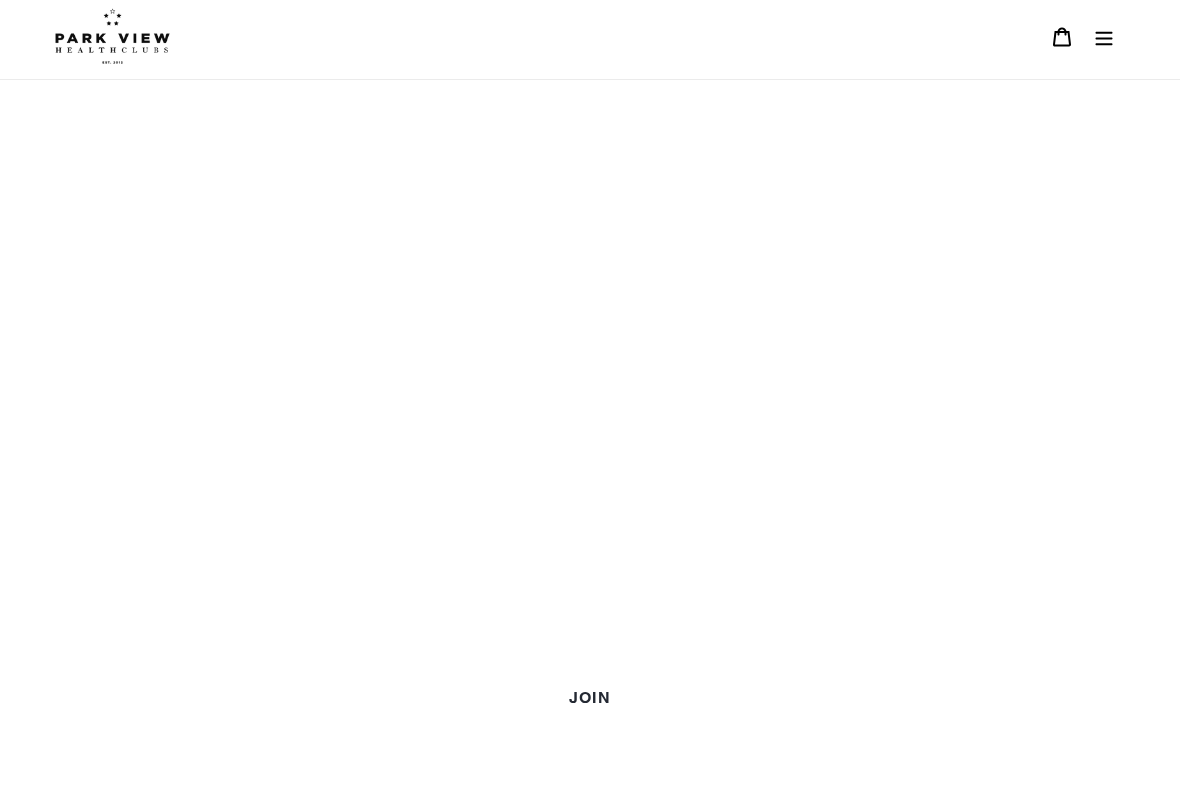click on "JOIN" at bounding box center (590, 697) 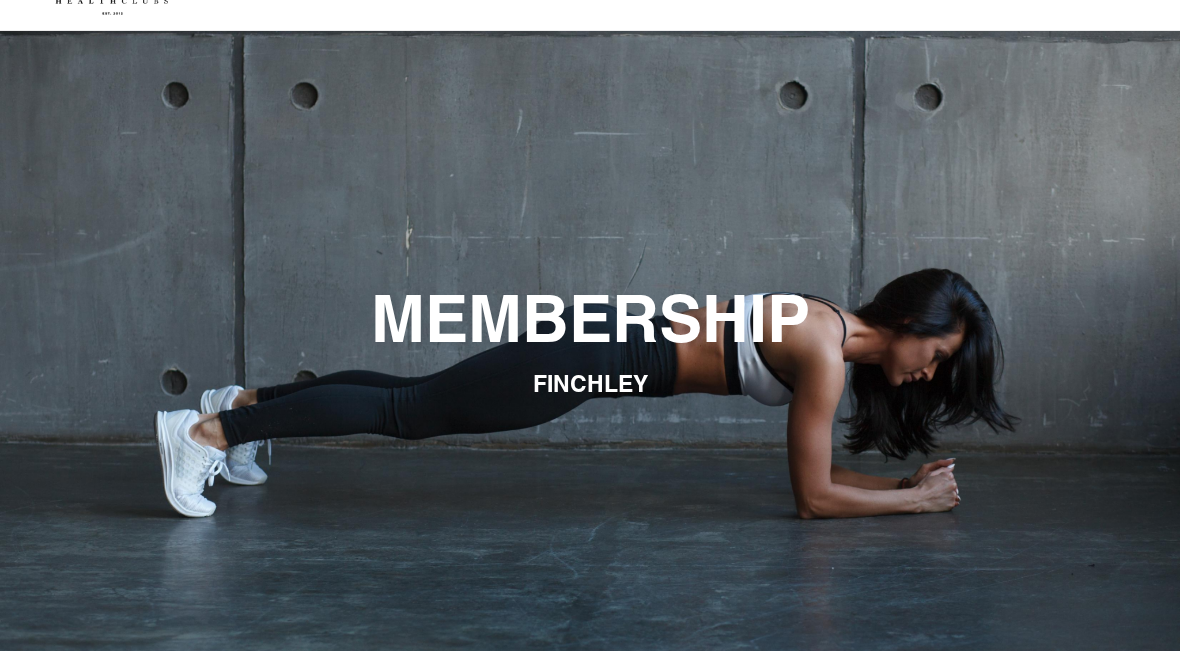 scroll, scrollTop: 0, scrollLeft: 0, axis: both 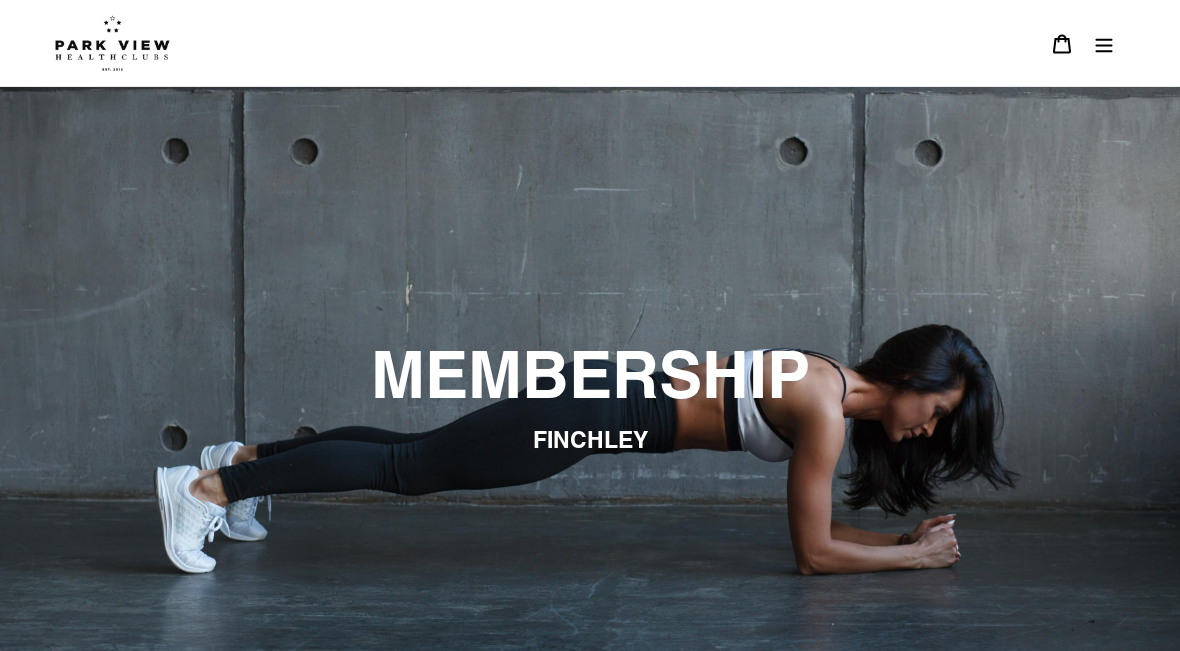 click at bounding box center (1104, 44) 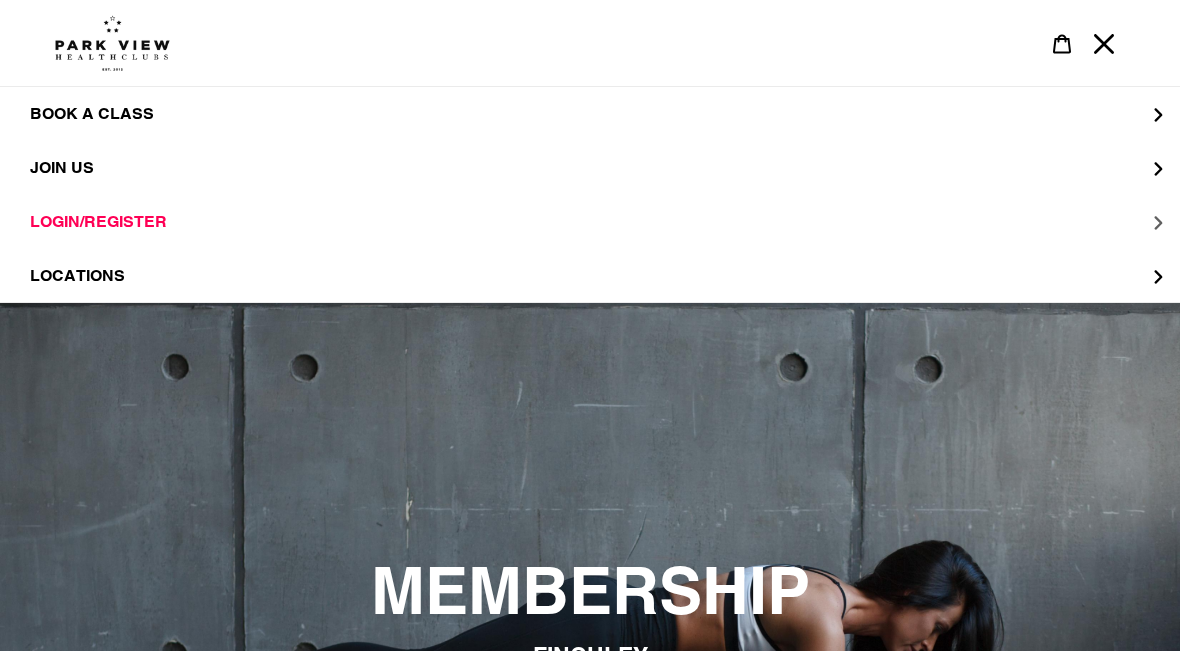click on "LOGIN/REGISTER" at bounding box center [92, 114] 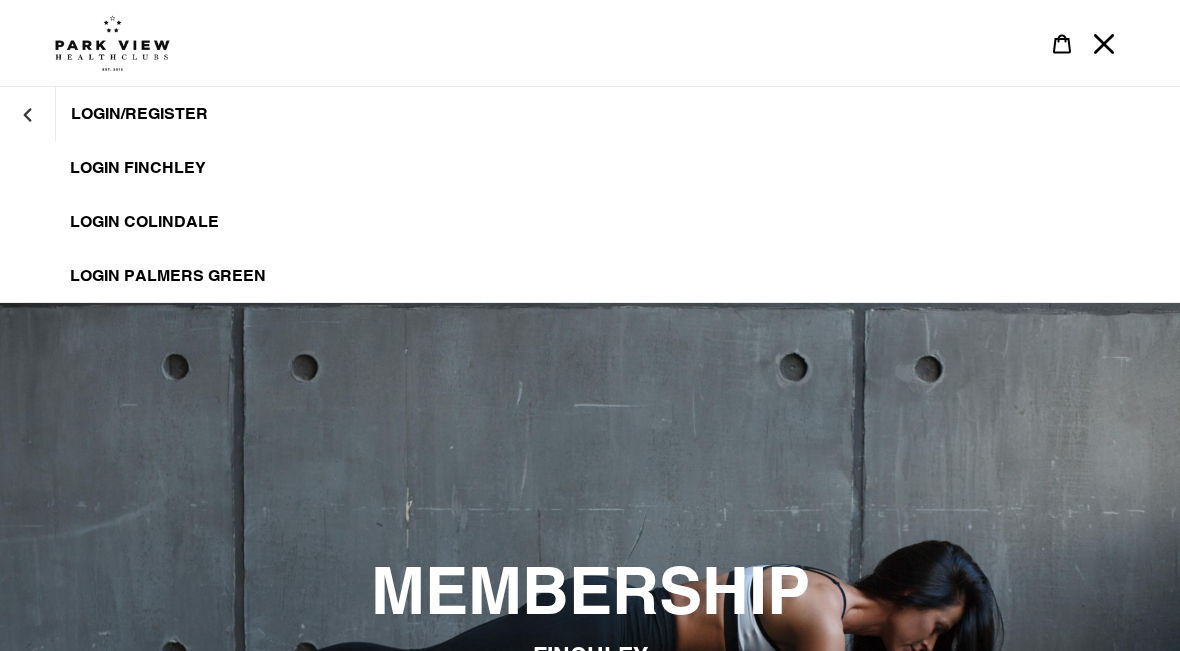 click on "LOGIN FINCHLEY" at bounding box center (138, 168) 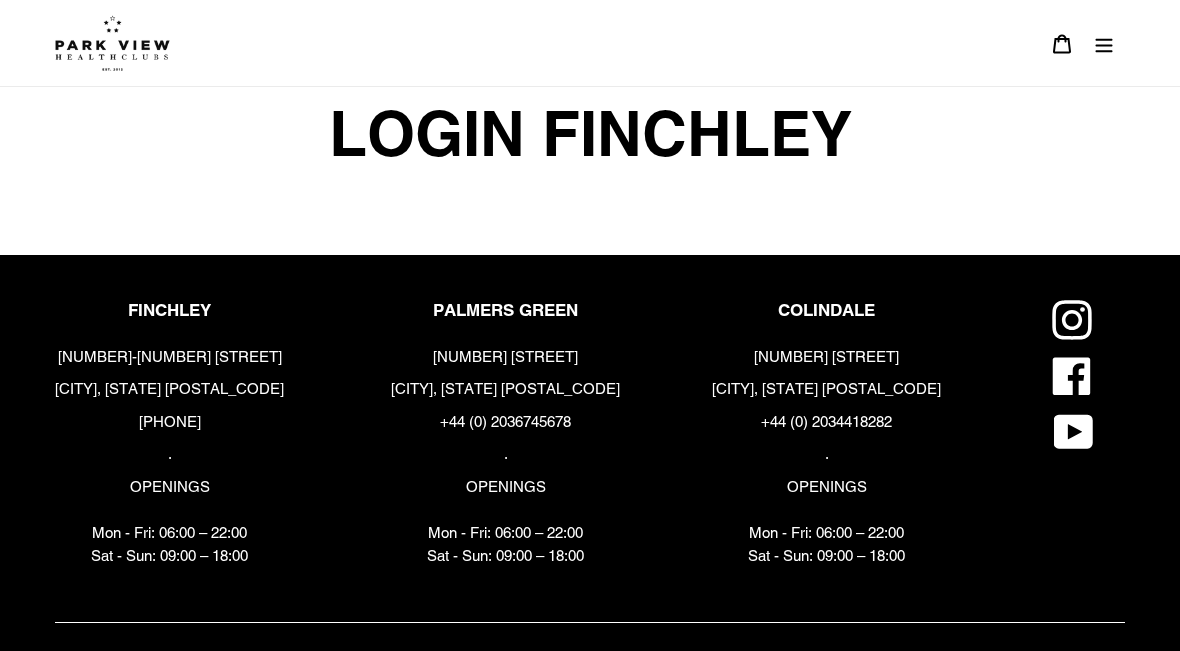 scroll, scrollTop: 0, scrollLeft: 0, axis: both 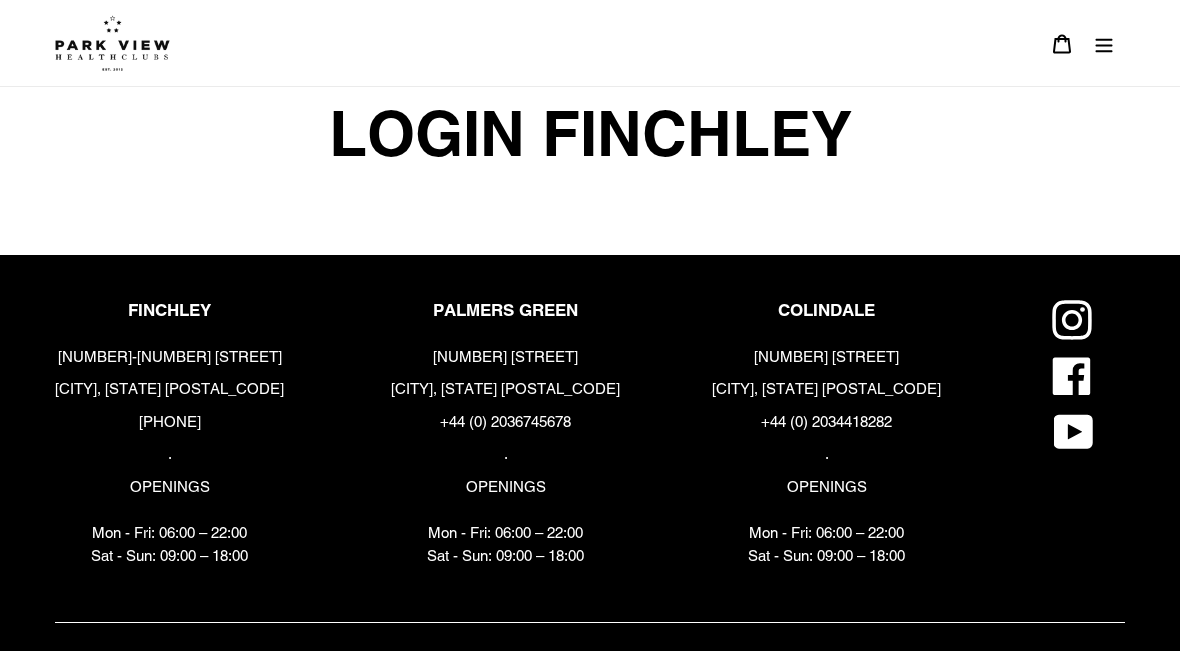 click at bounding box center (1104, 45) 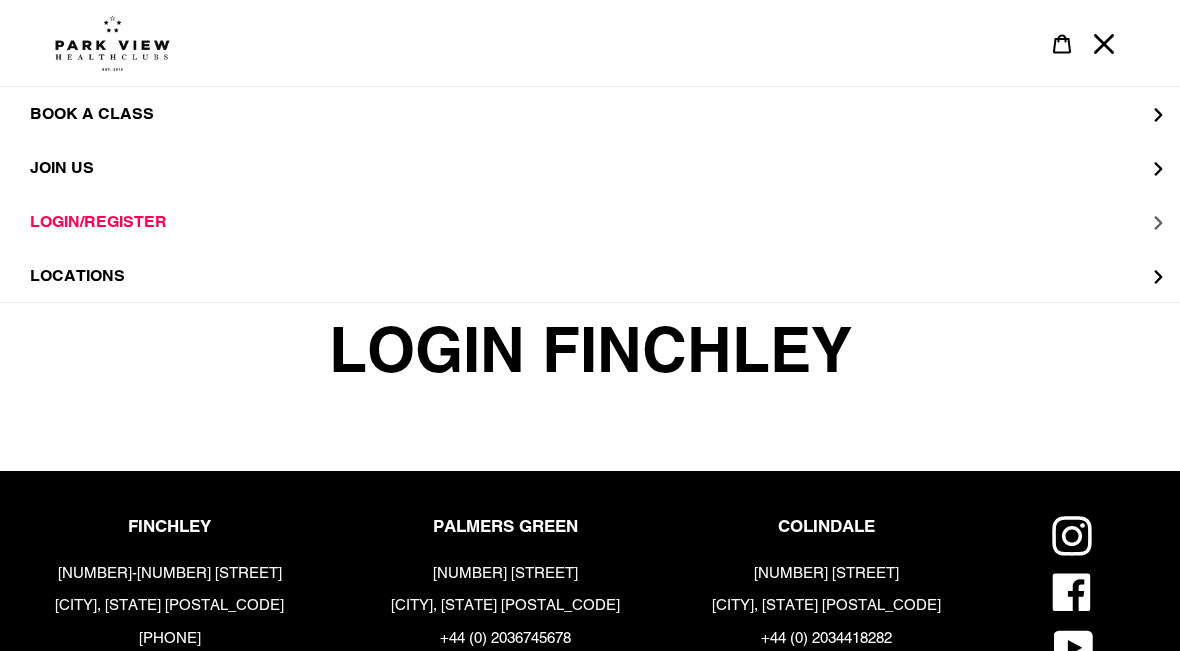 click on "LOGIN/REGISTER" at bounding box center (98, 221) 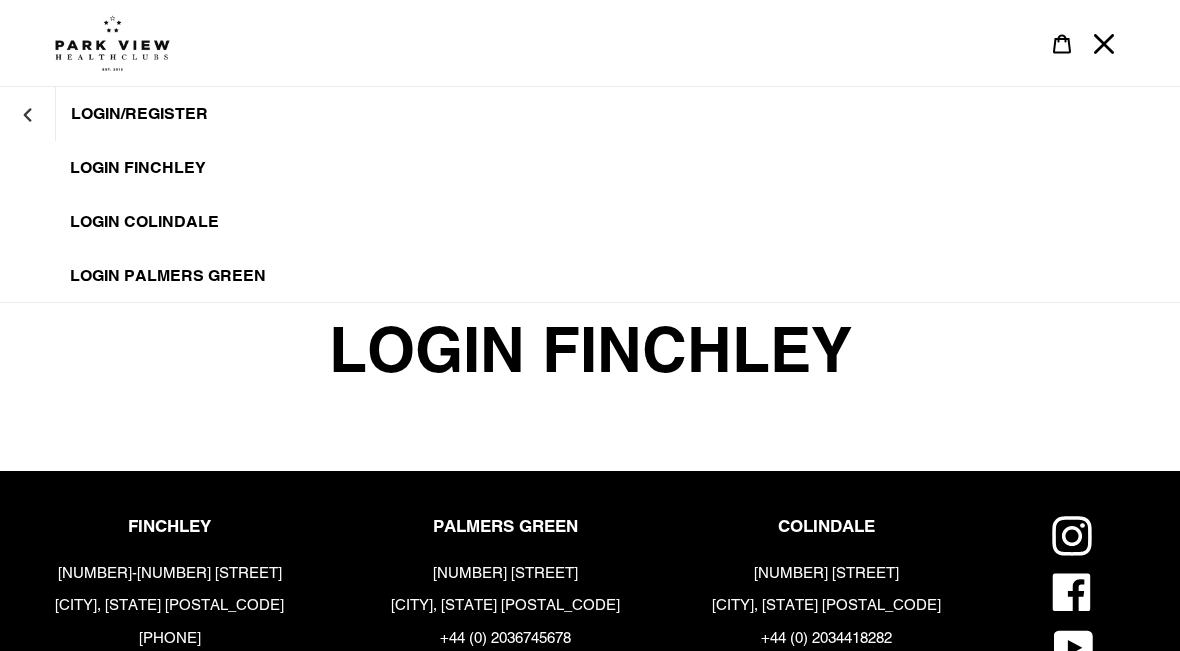 click on "LOGIN FINCHLEY" at bounding box center (138, 168) 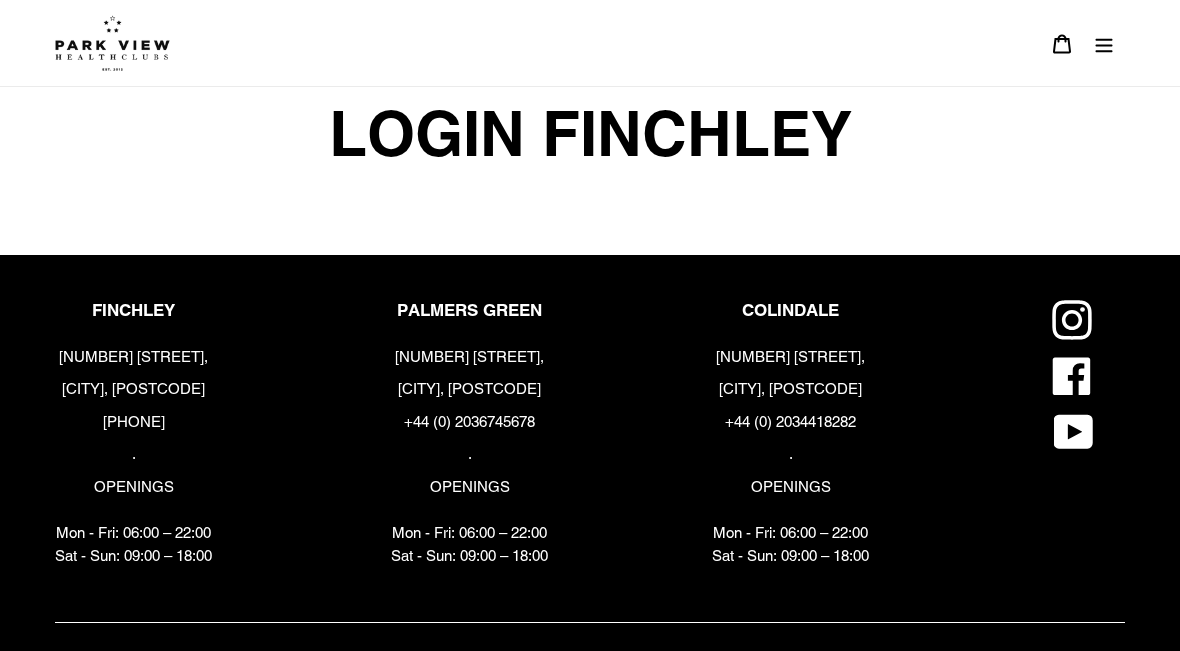 scroll, scrollTop: 0, scrollLeft: 0, axis: both 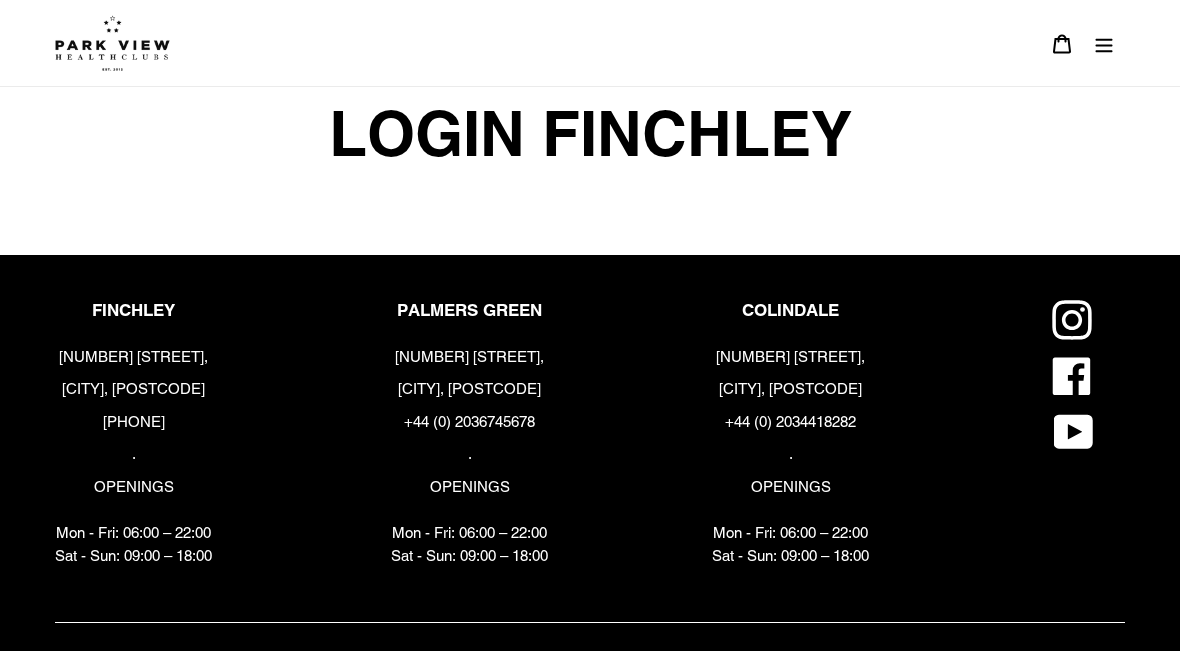 click at bounding box center (1104, 44) 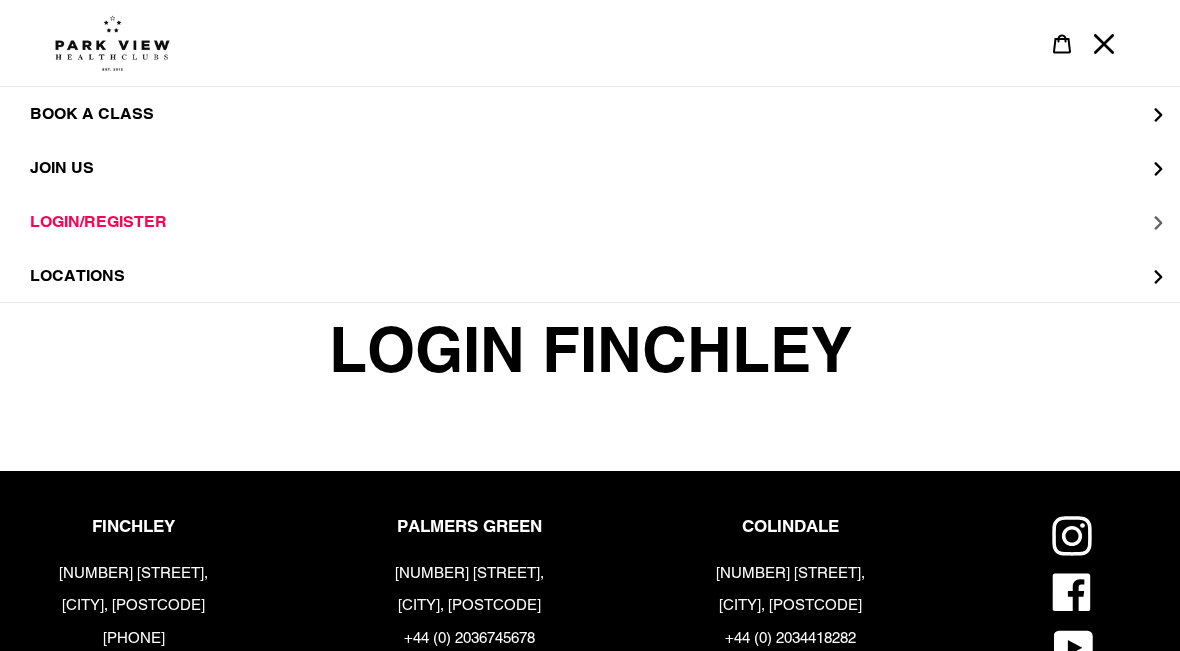 click on "LOGIN/REGISTER" at bounding box center (98, 221) 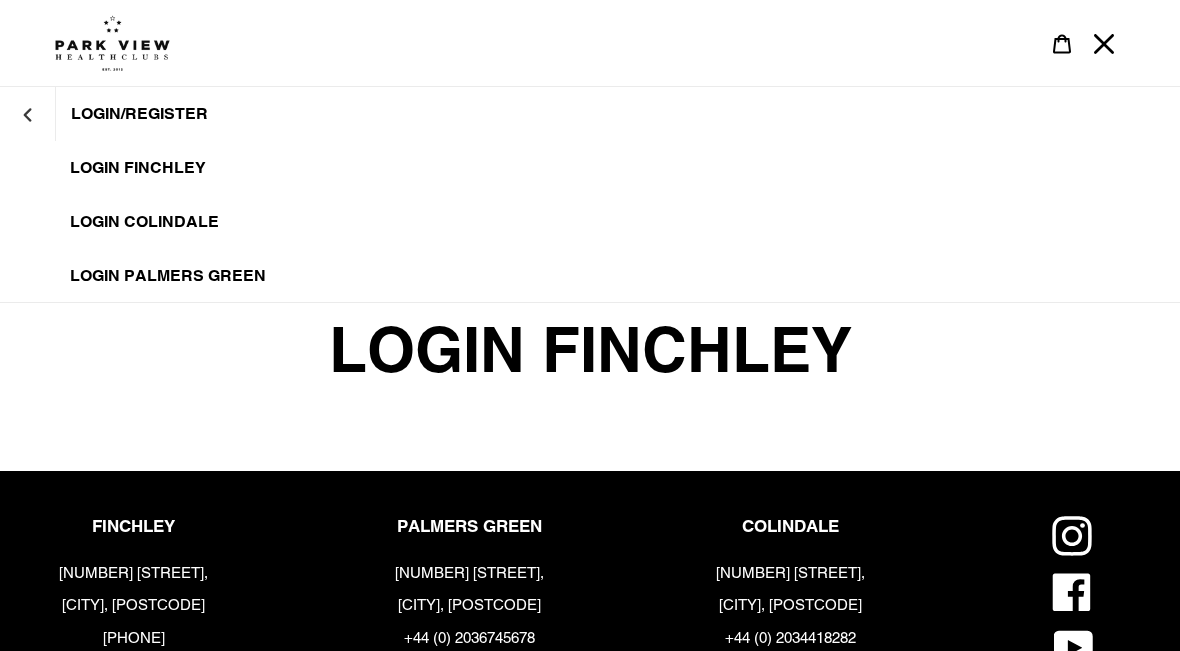 click on "LOGIN FINCHLEY" at bounding box center [138, 168] 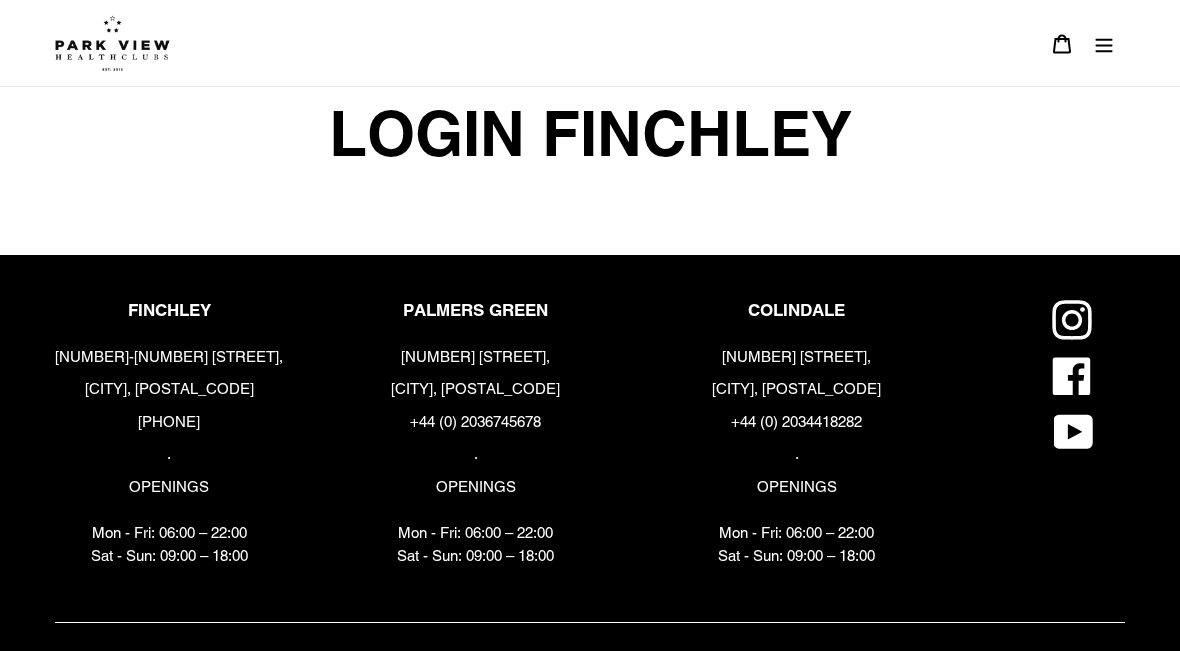 scroll, scrollTop: 0, scrollLeft: 0, axis: both 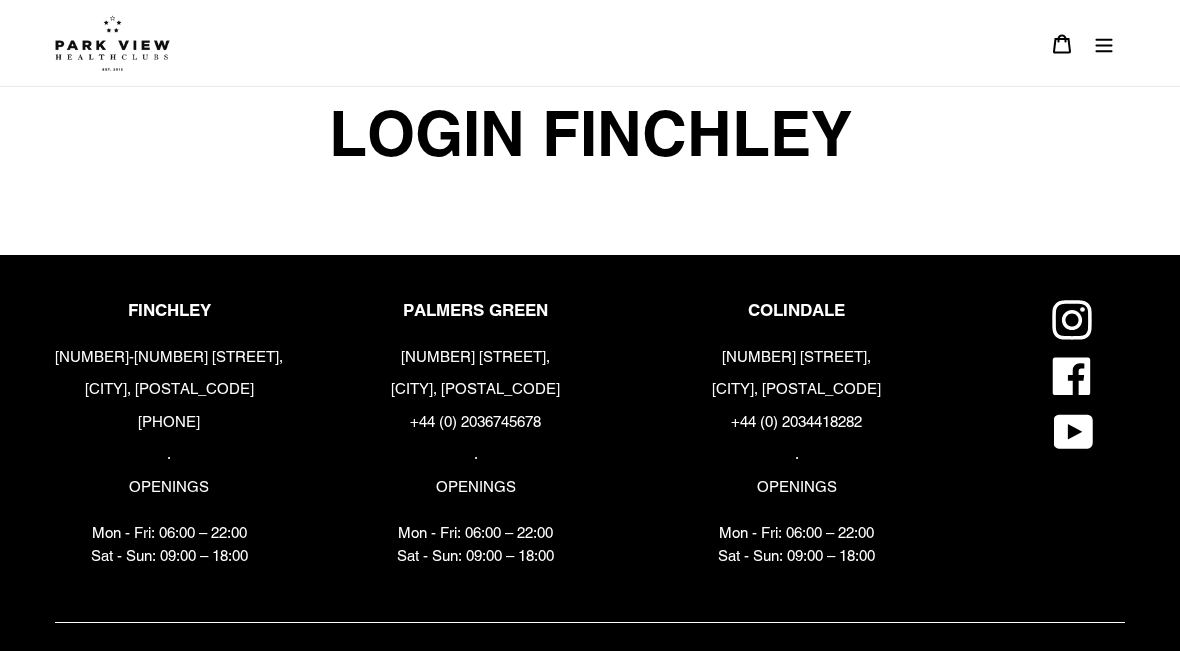 click at bounding box center (1104, 43) 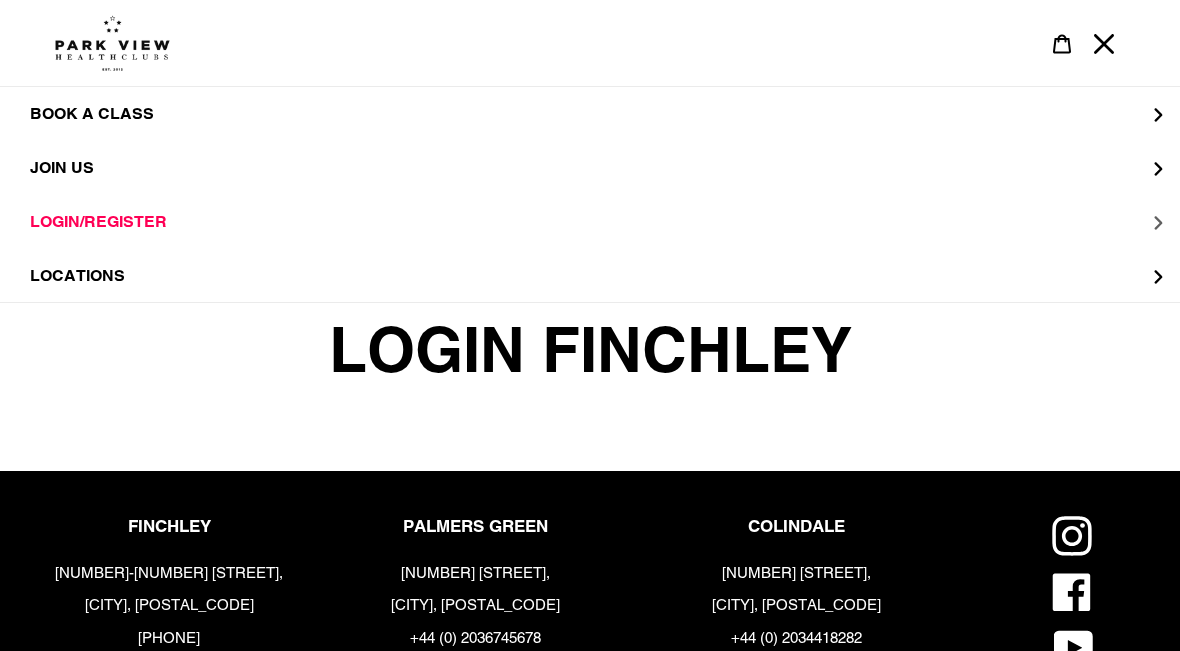 click on "LOGIN/REGISTER" at bounding box center [98, 221] 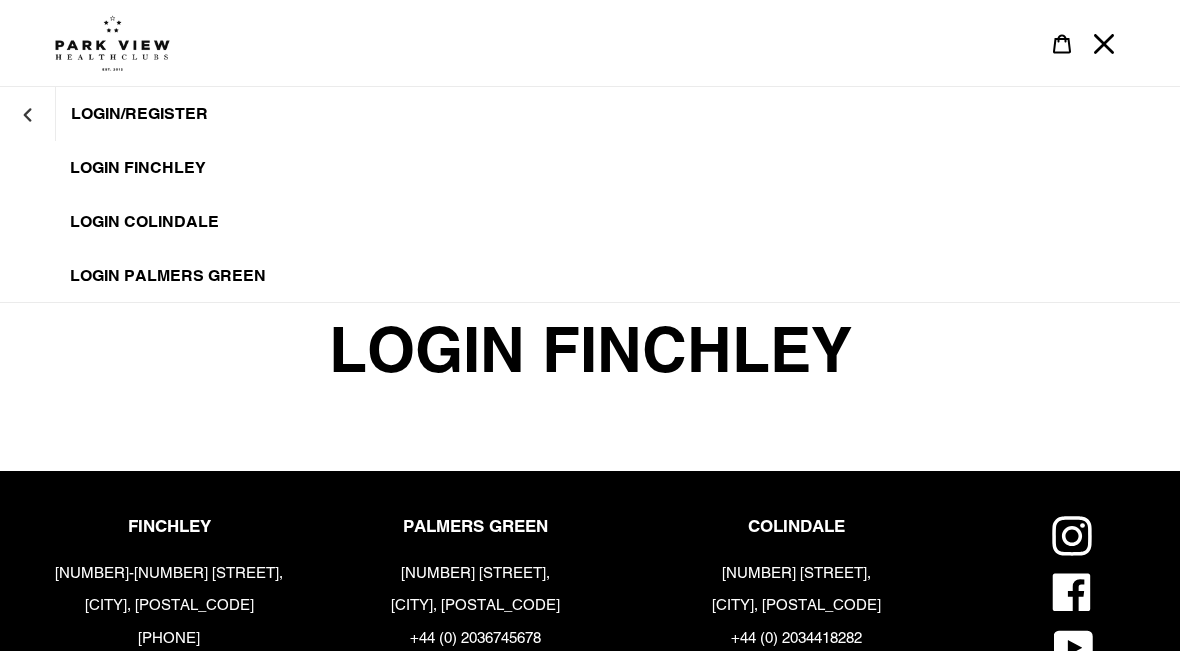 click on "LOGIN FINCHLEY" at bounding box center [138, 168] 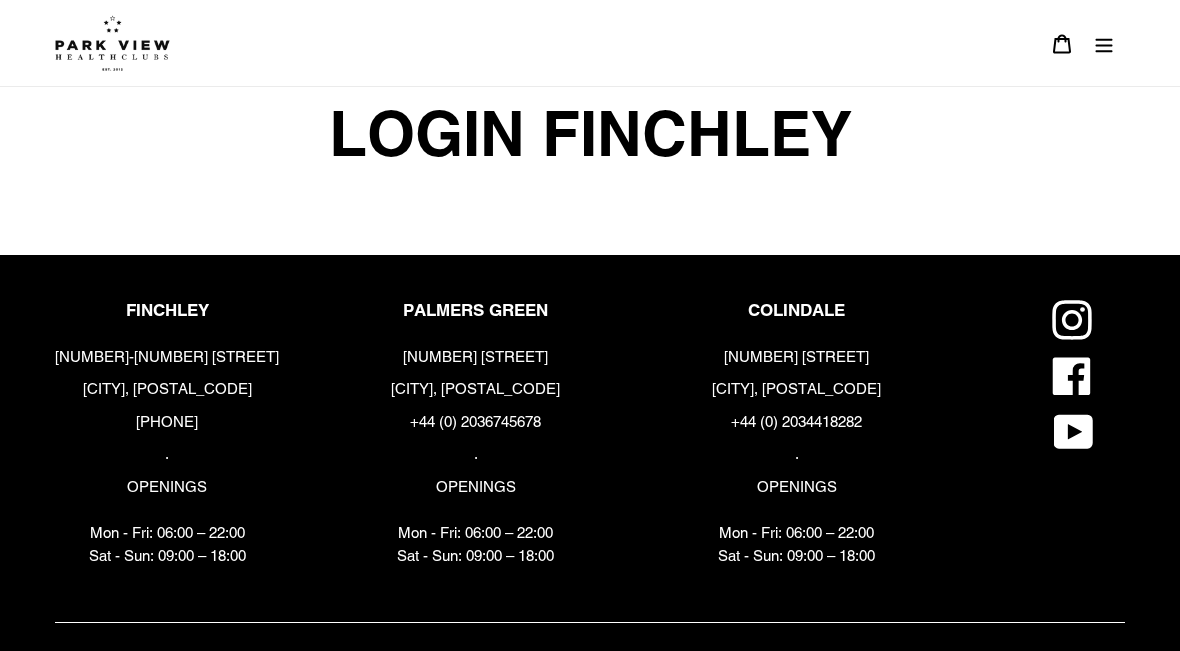 scroll, scrollTop: 0, scrollLeft: 0, axis: both 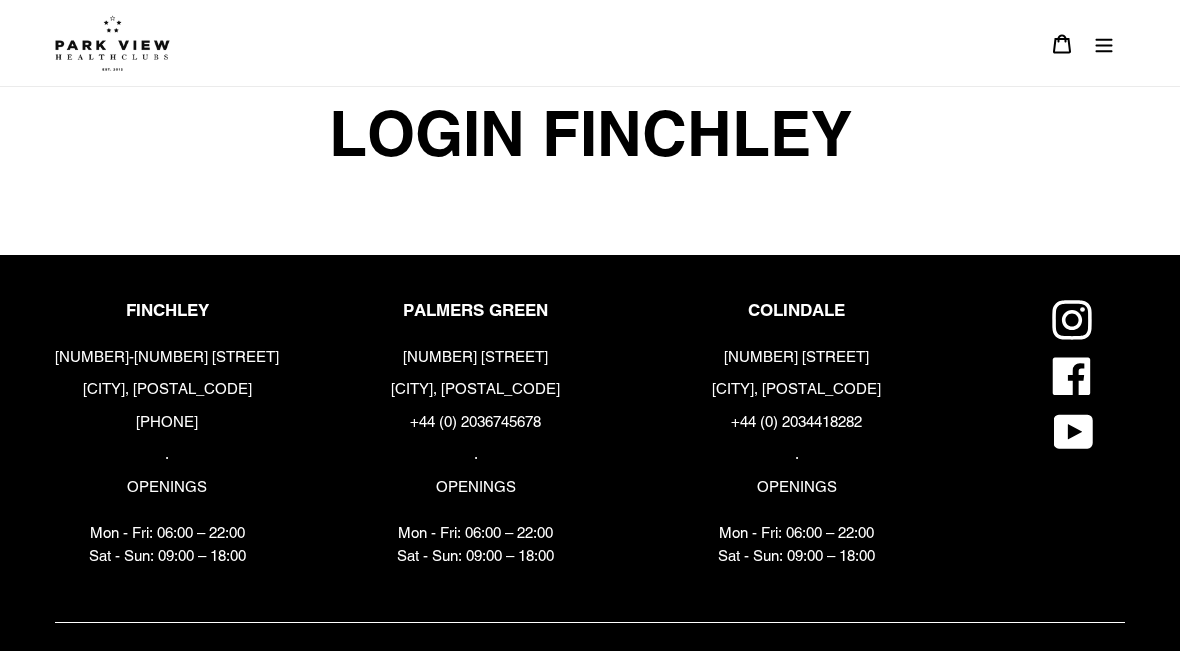 click on "Cart
0
items" at bounding box center [1062, 43] 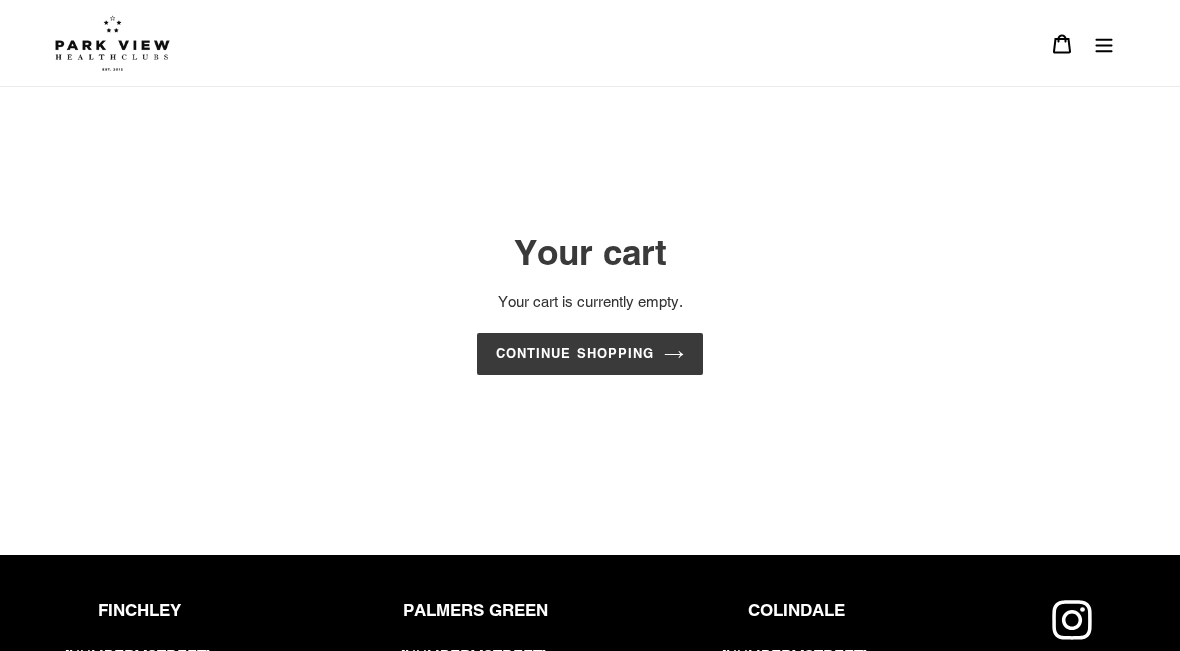 scroll, scrollTop: 0, scrollLeft: 0, axis: both 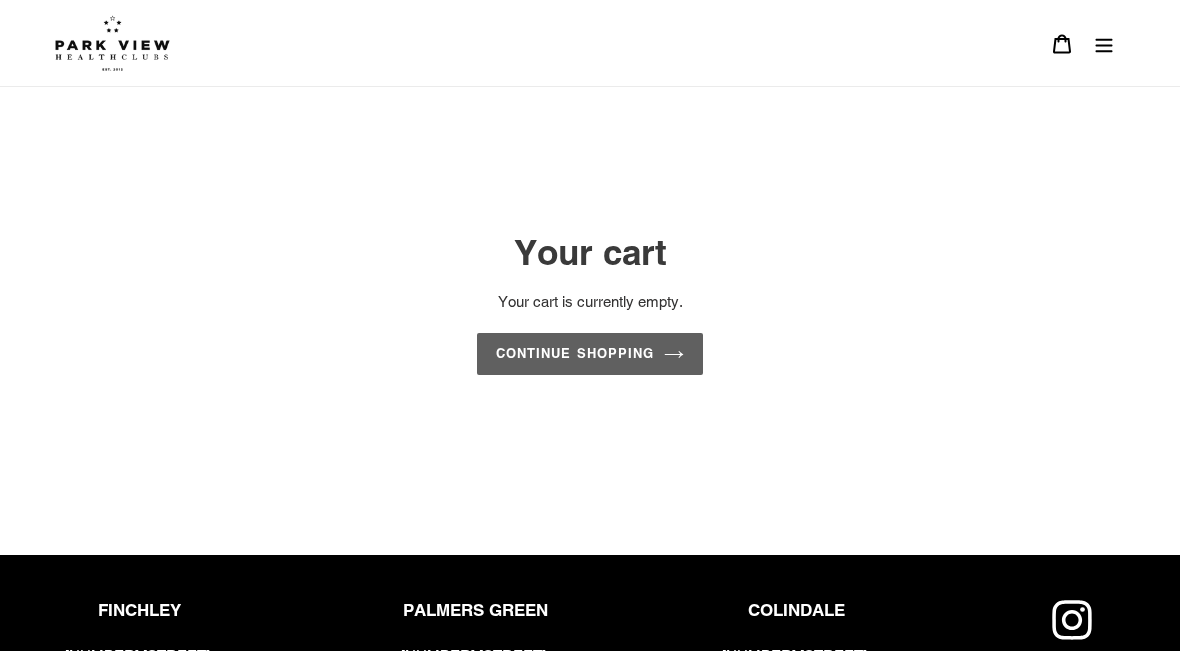 click on "Continue shopping" at bounding box center [590, 354] 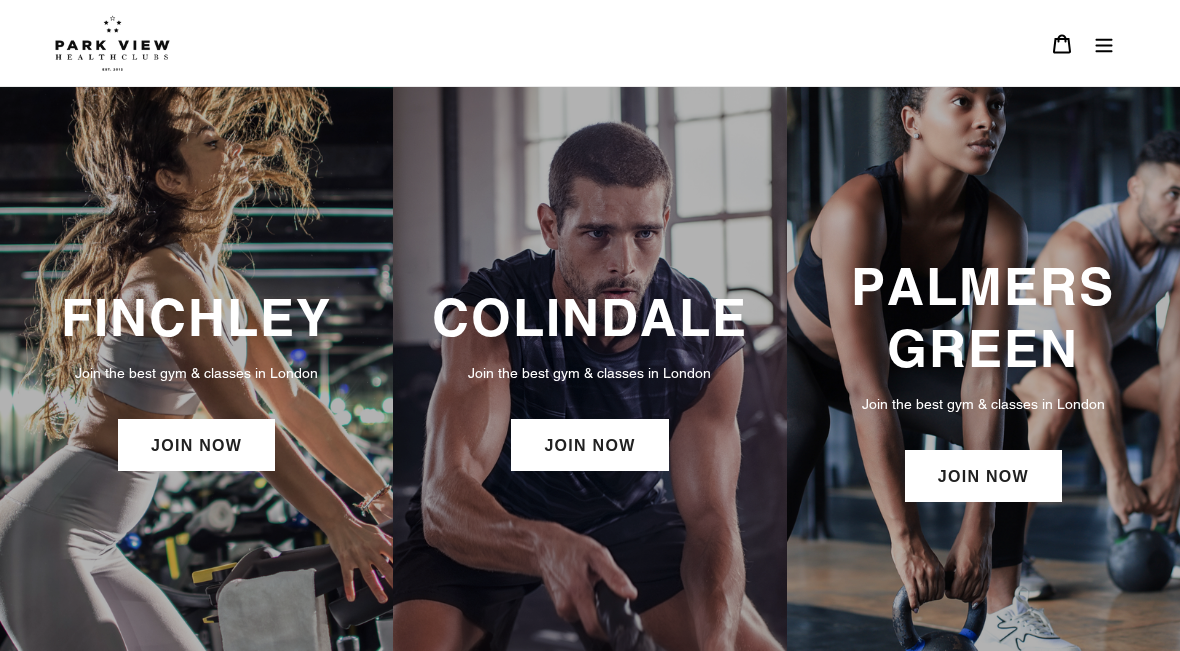 scroll, scrollTop: 0, scrollLeft: 0, axis: both 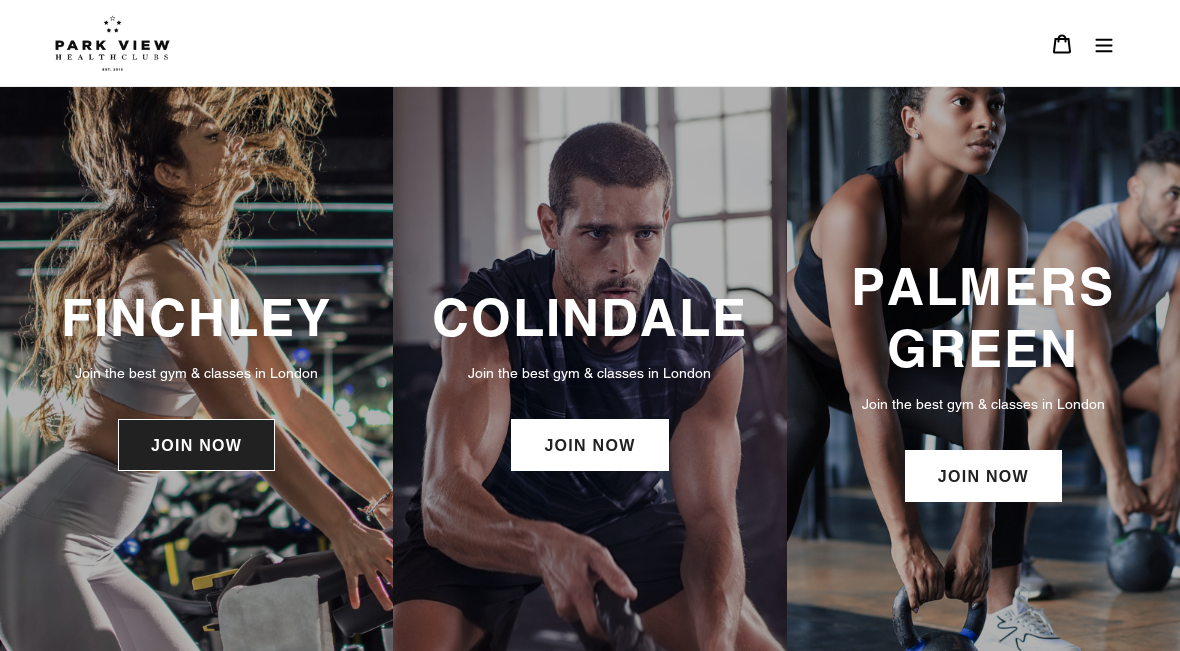 click on "JOIN NOW" at bounding box center [196, 445] 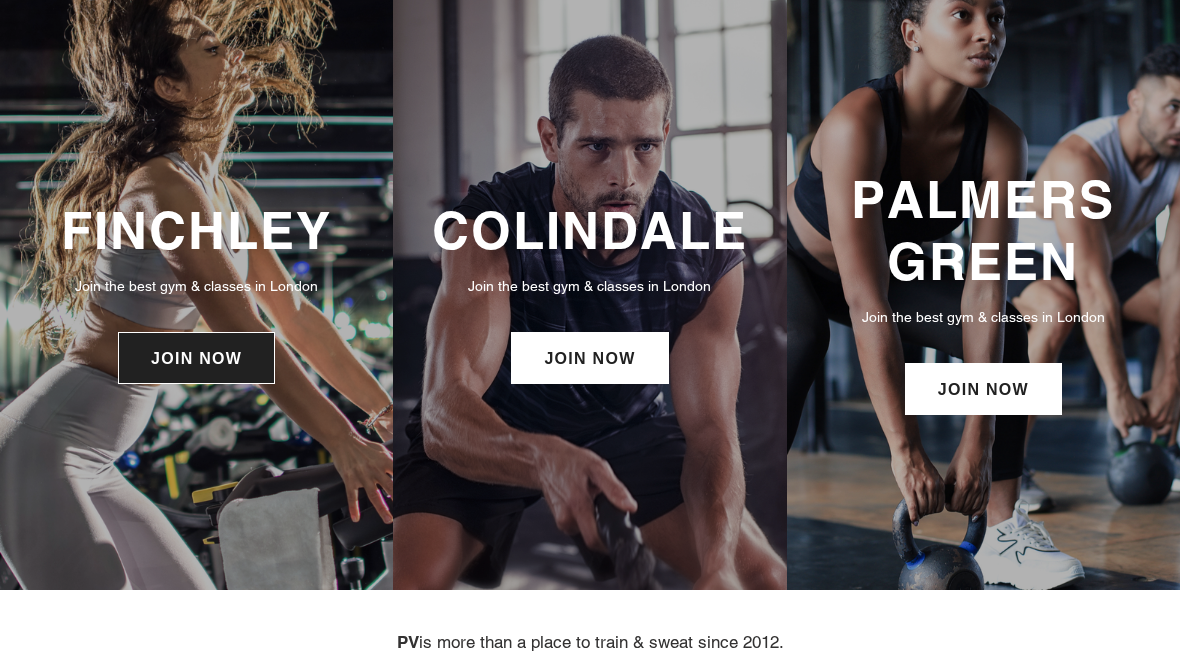 scroll, scrollTop: 0, scrollLeft: 0, axis: both 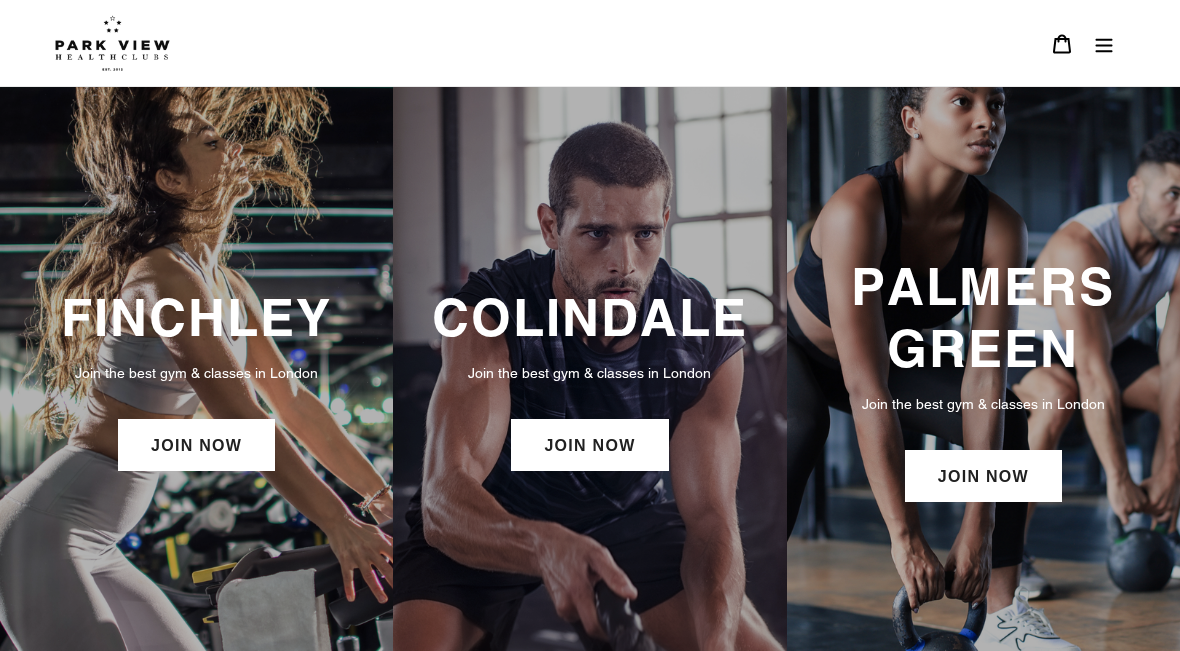 click at bounding box center (1104, 43) 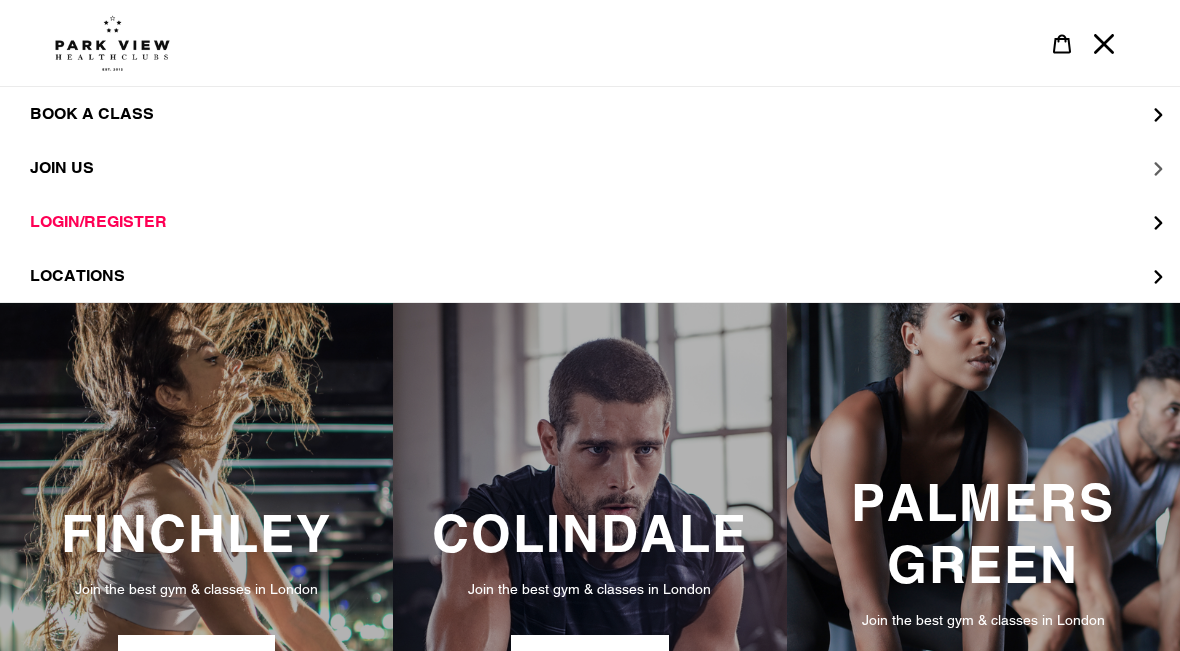 click on "JOIN US" at bounding box center [92, 114] 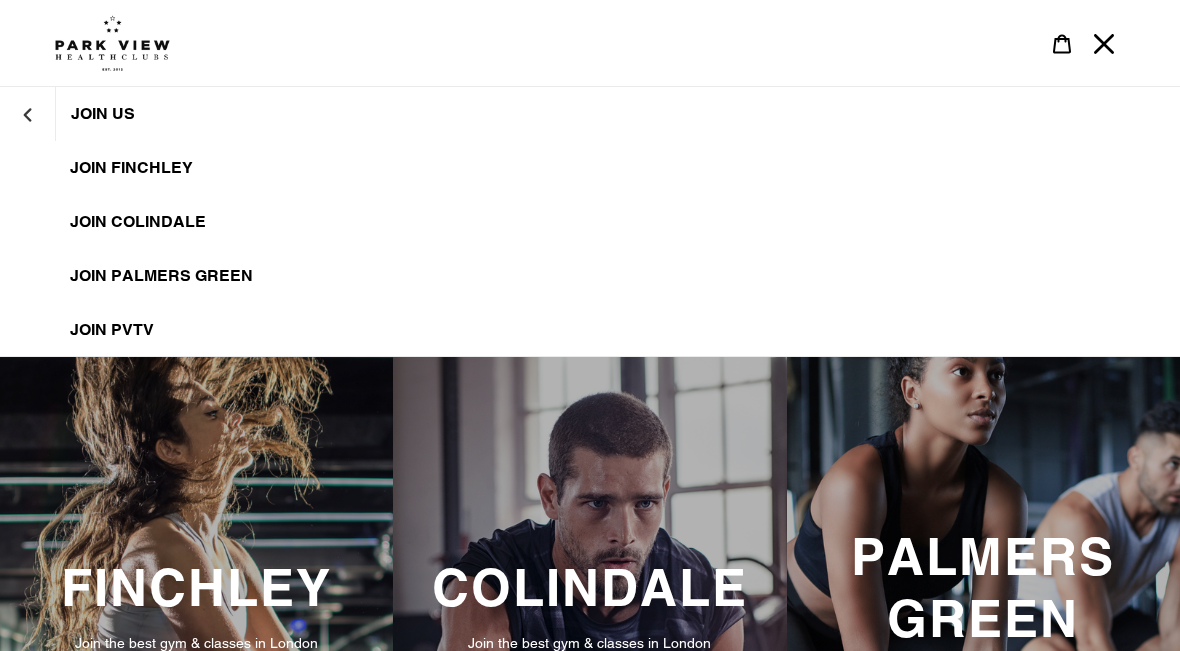 click on "JOIN US" at bounding box center [0, 0] 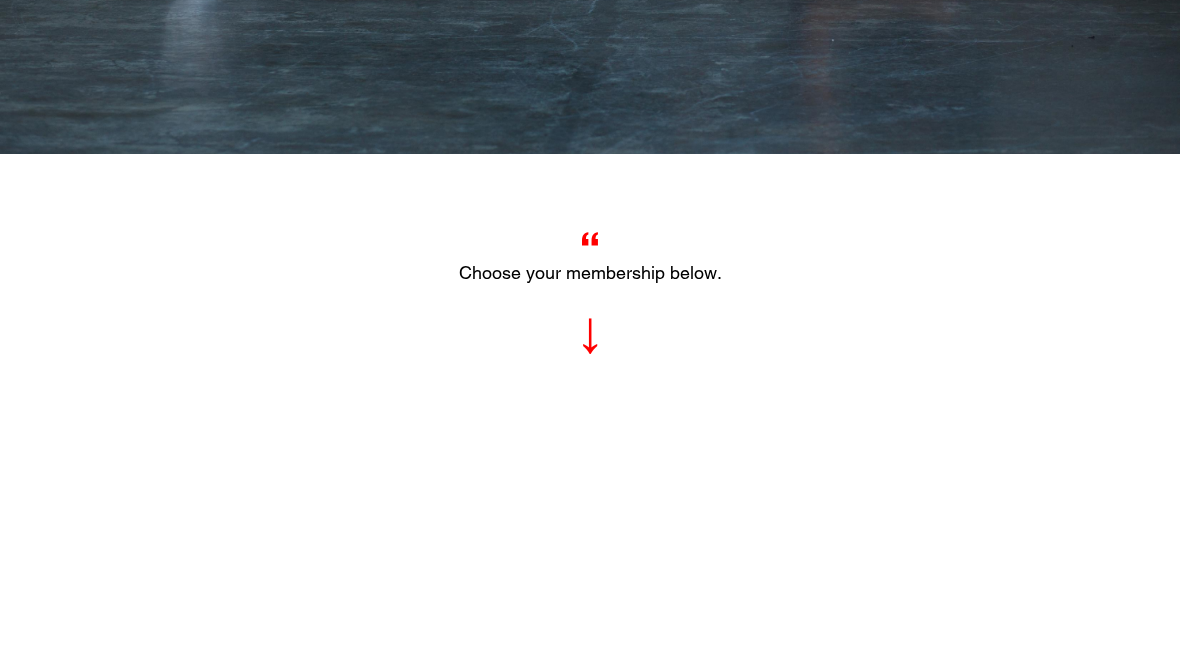 scroll, scrollTop: 571, scrollLeft: 0, axis: vertical 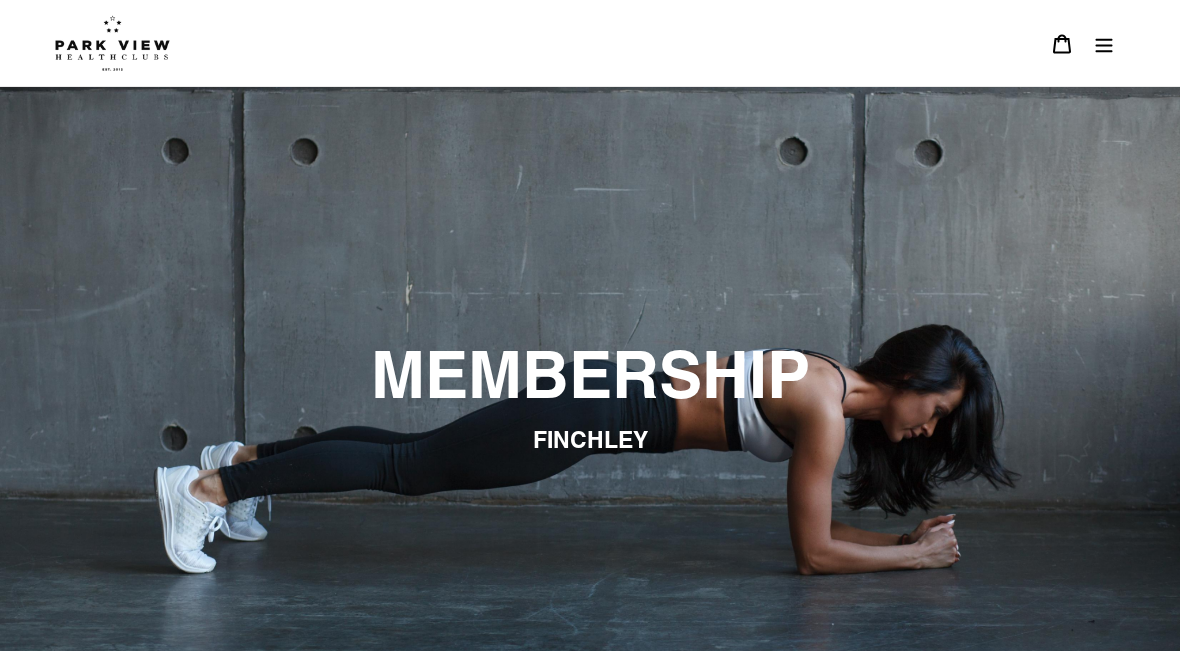 click at bounding box center [1104, 44] 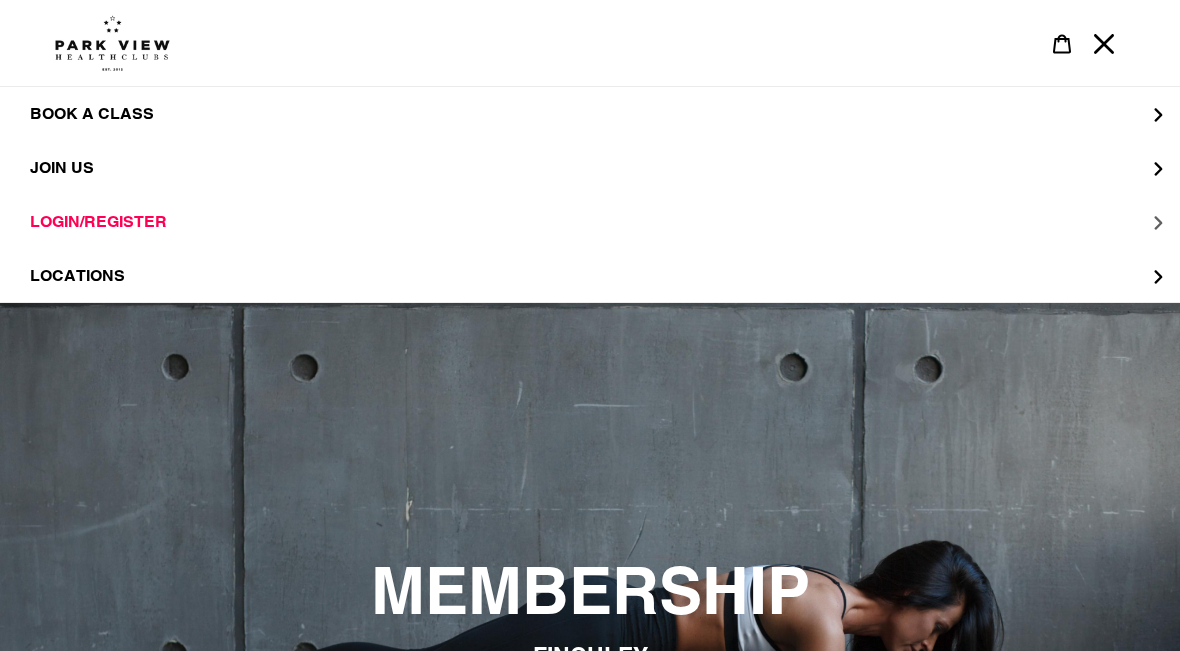 click on "LOGIN/REGISTER" at bounding box center [92, 114] 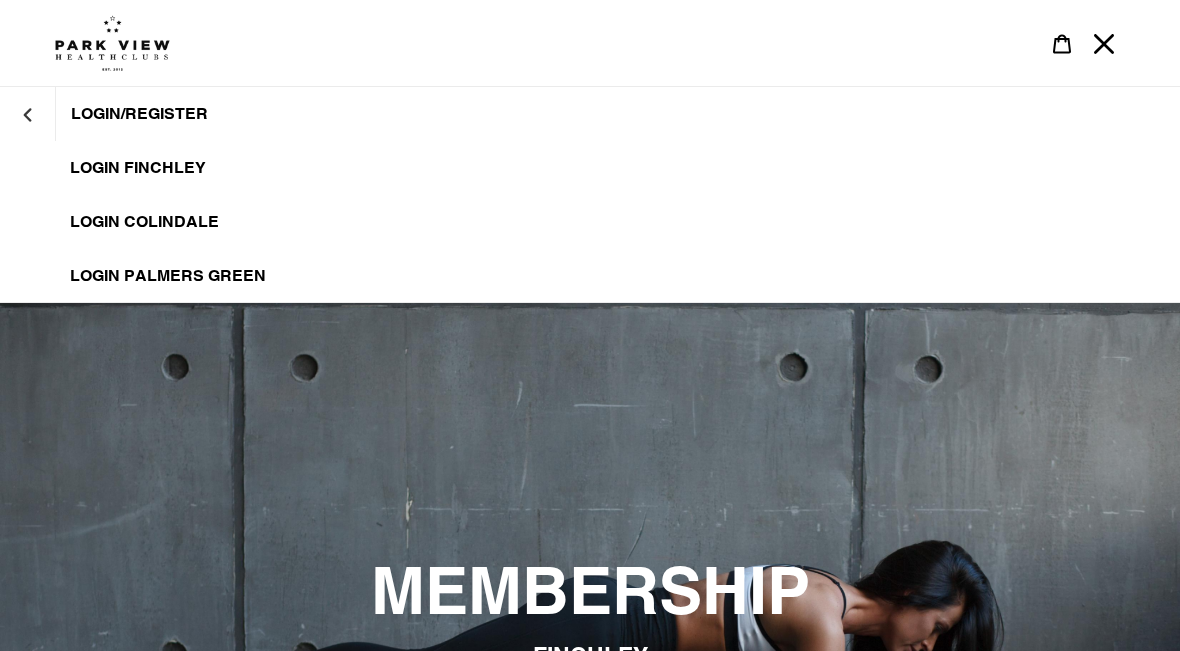 click on "LOGIN FINCHLEY" at bounding box center (138, 168) 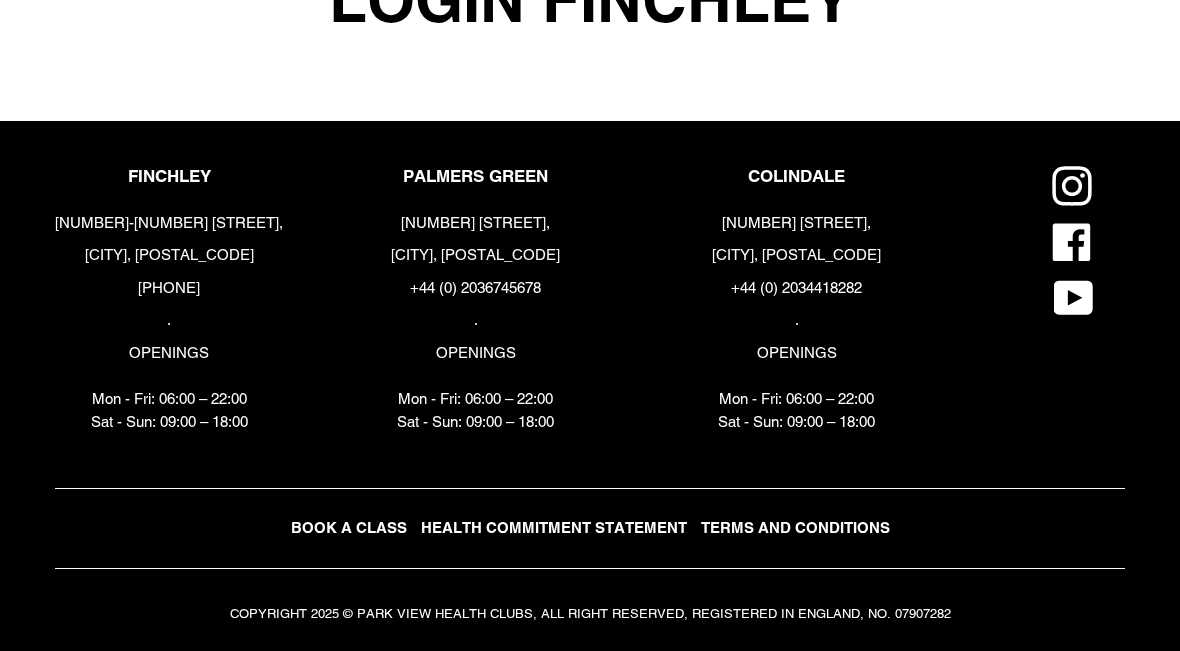scroll, scrollTop: 137, scrollLeft: 0, axis: vertical 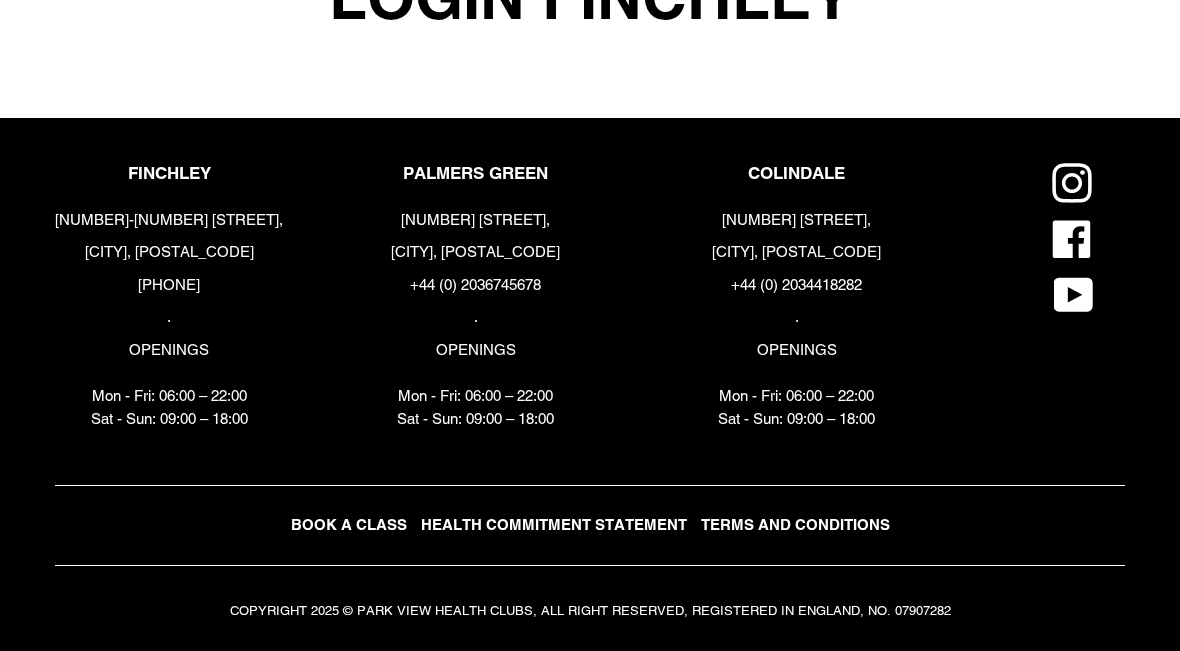 click on "[CITY], [POSTAL_CODE]" at bounding box center (169, 252) 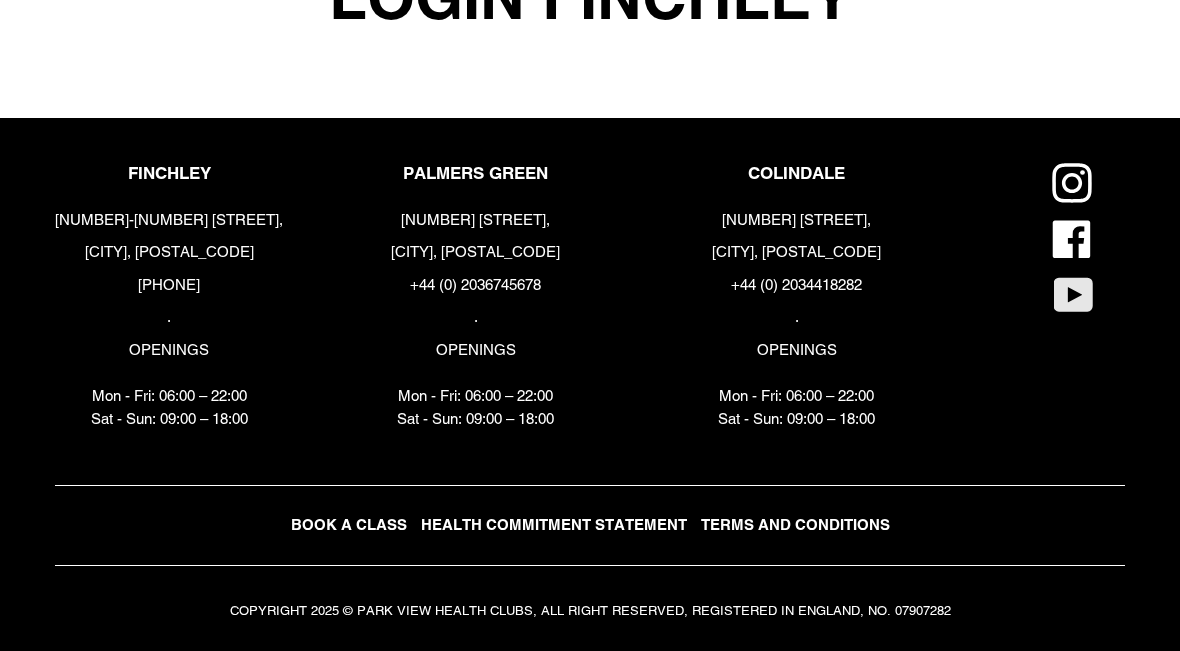 click at bounding box center [1074, 295] 